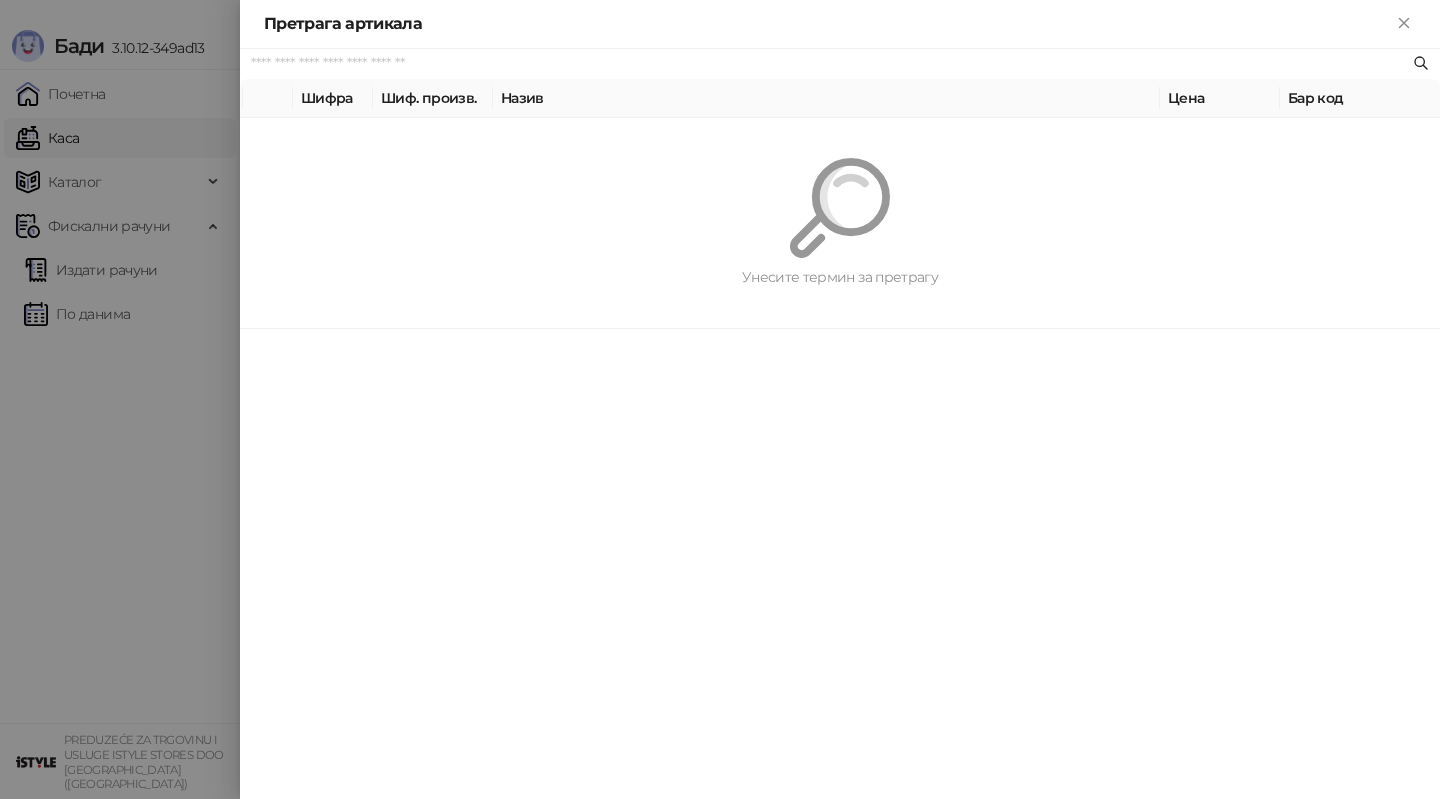 scroll, scrollTop: 0, scrollLeft: 0, axis: both 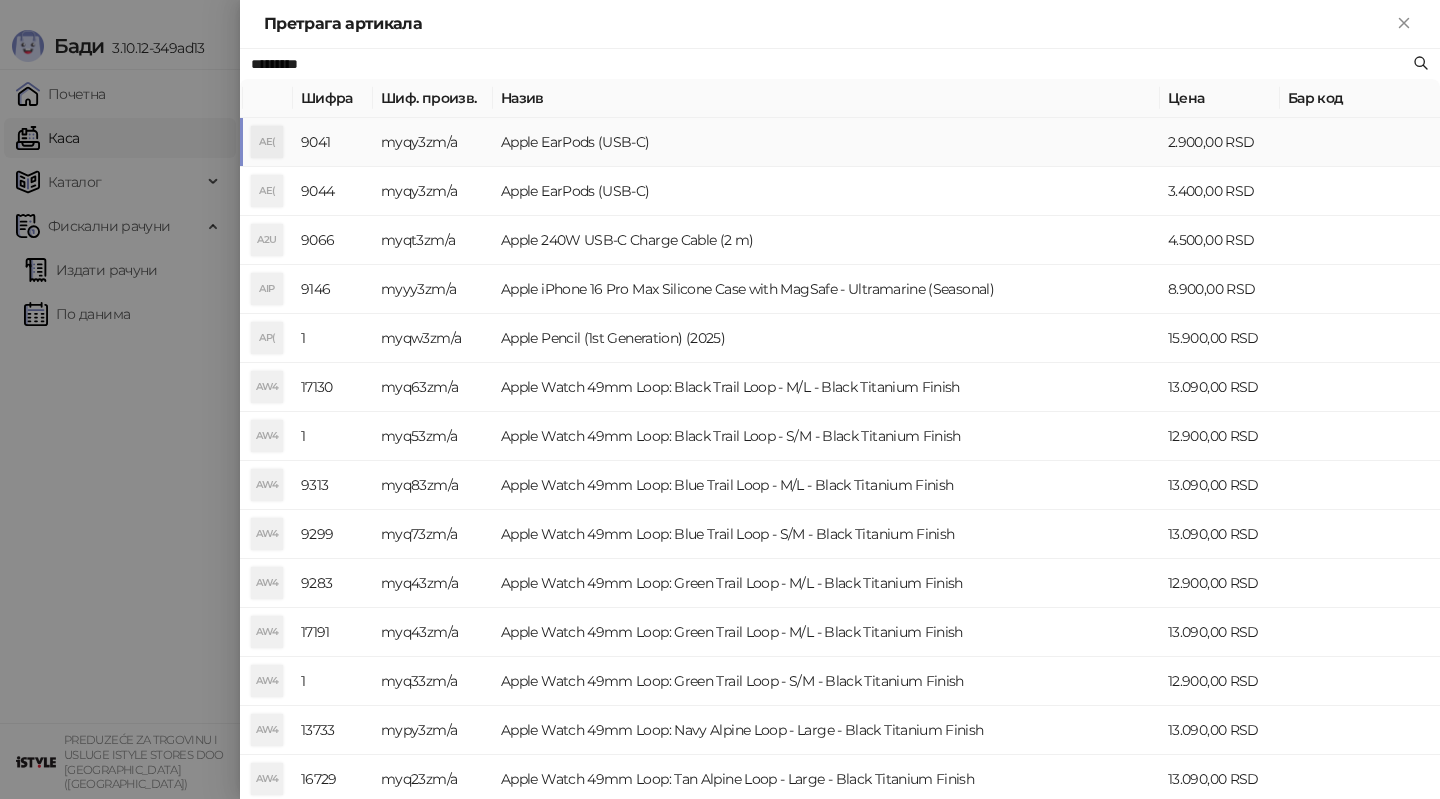 type on "*********" 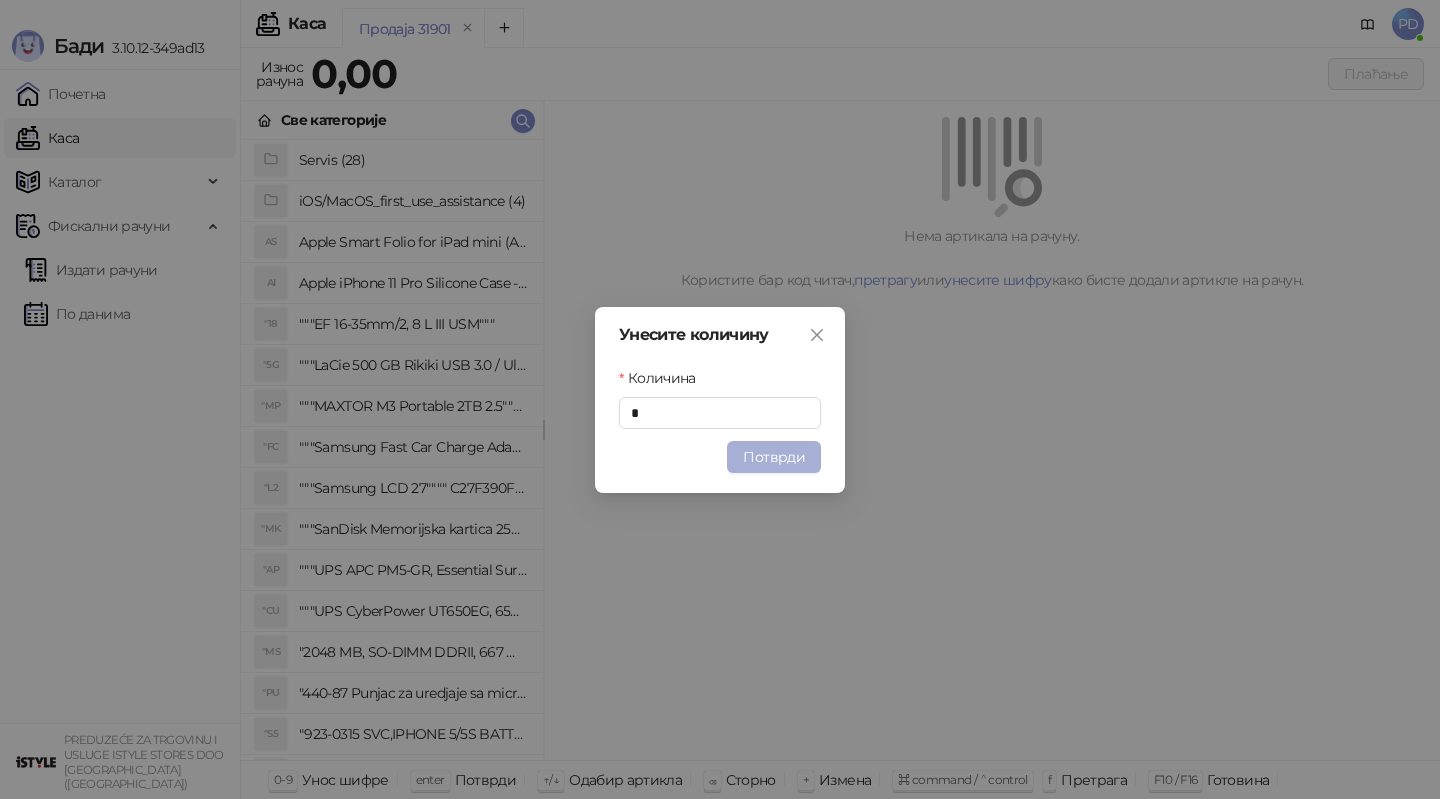 click on "Потврди" at bounding box center [774, 457] 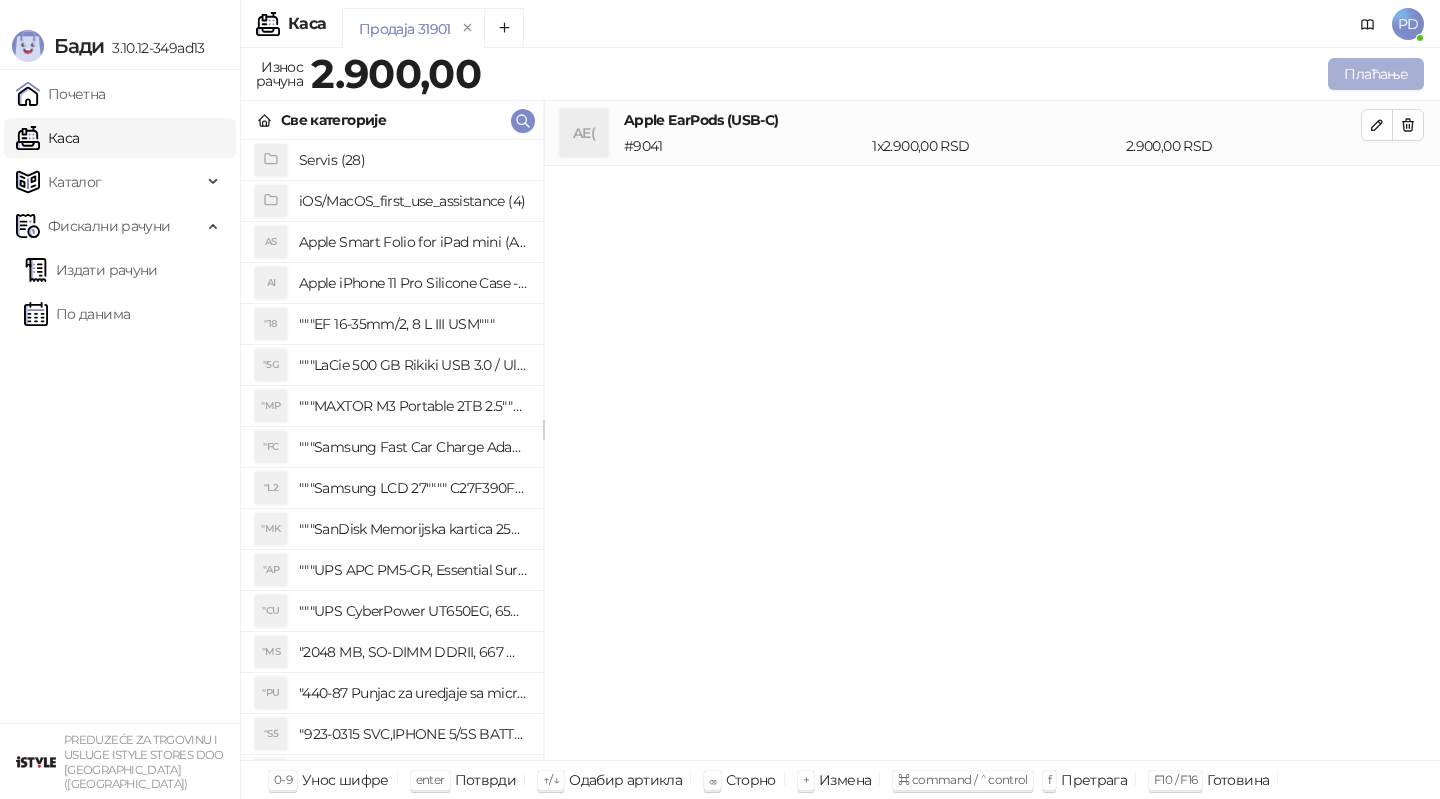 click on "Плаћање" at bounding box center [1376, 74] 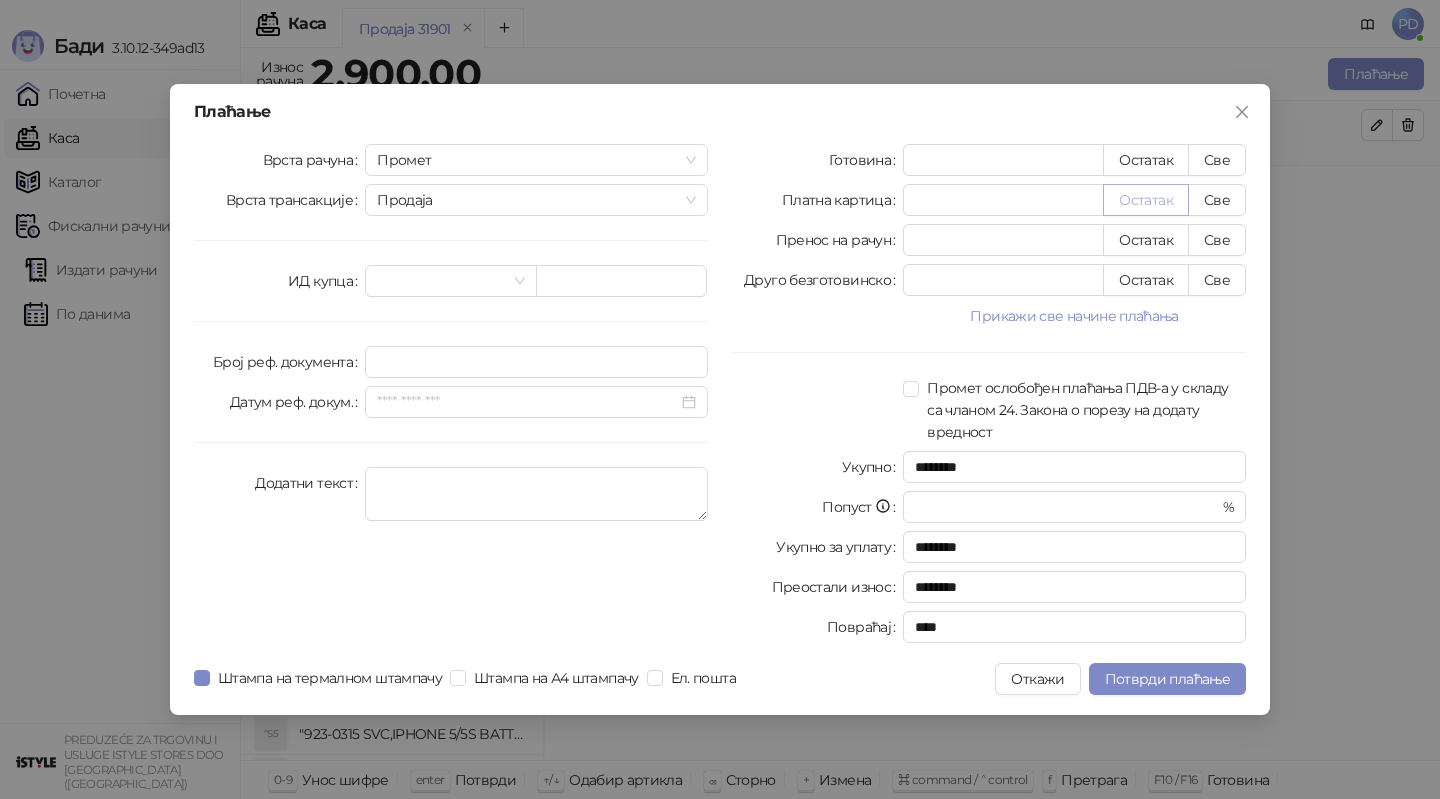 click on "Остатак" at bounding box center (1146, 200) 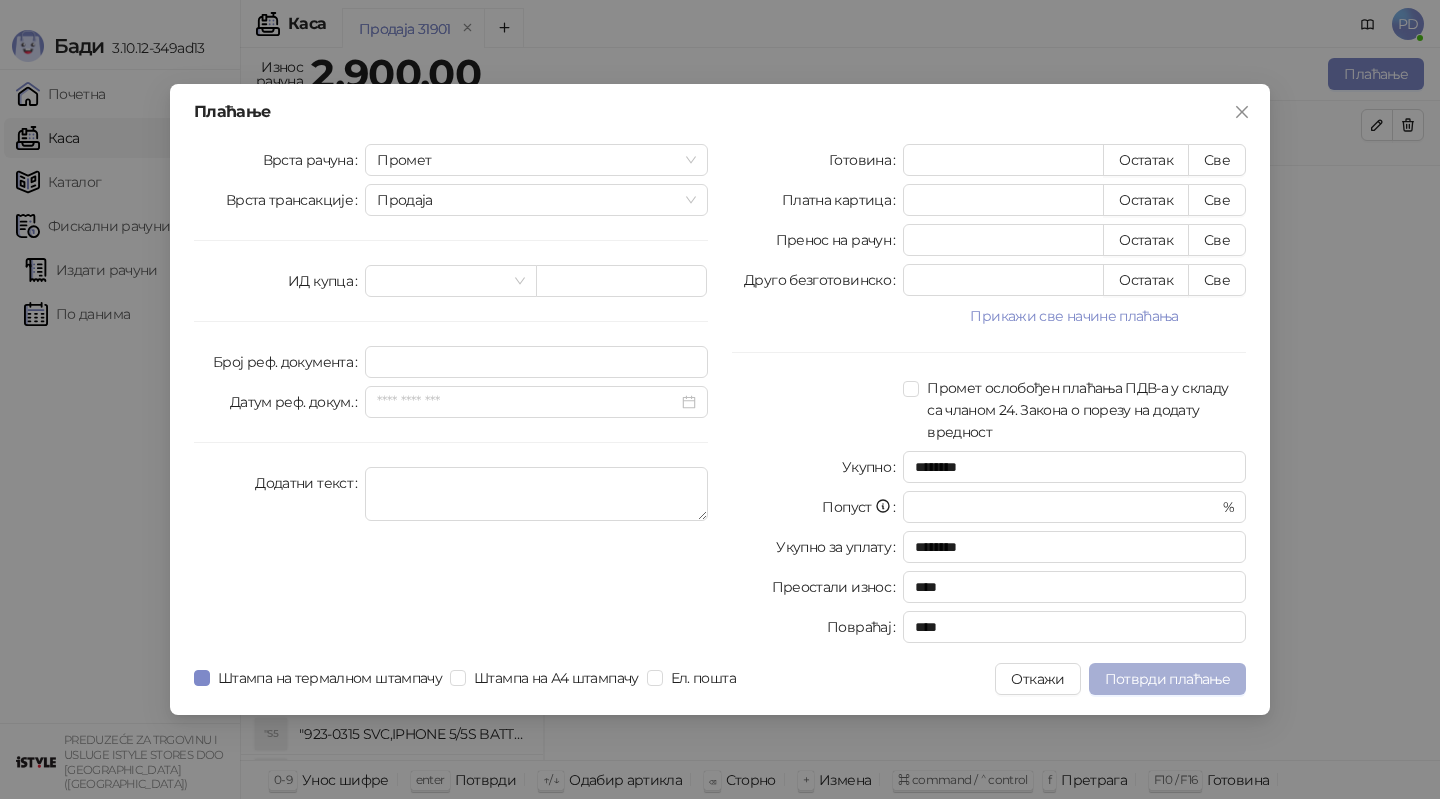click on "Потврди плаћање" at bounding box center (1167, 679) 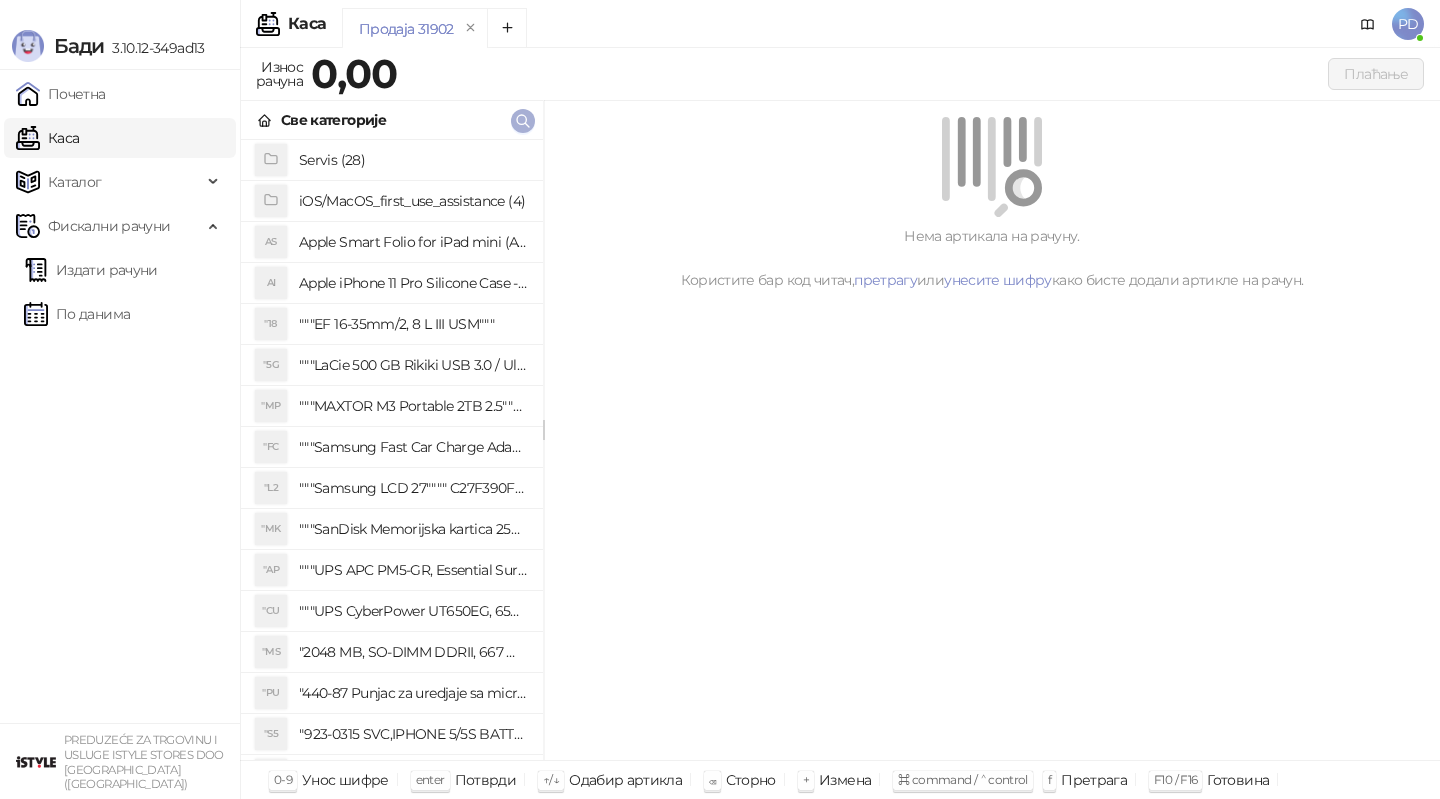 click 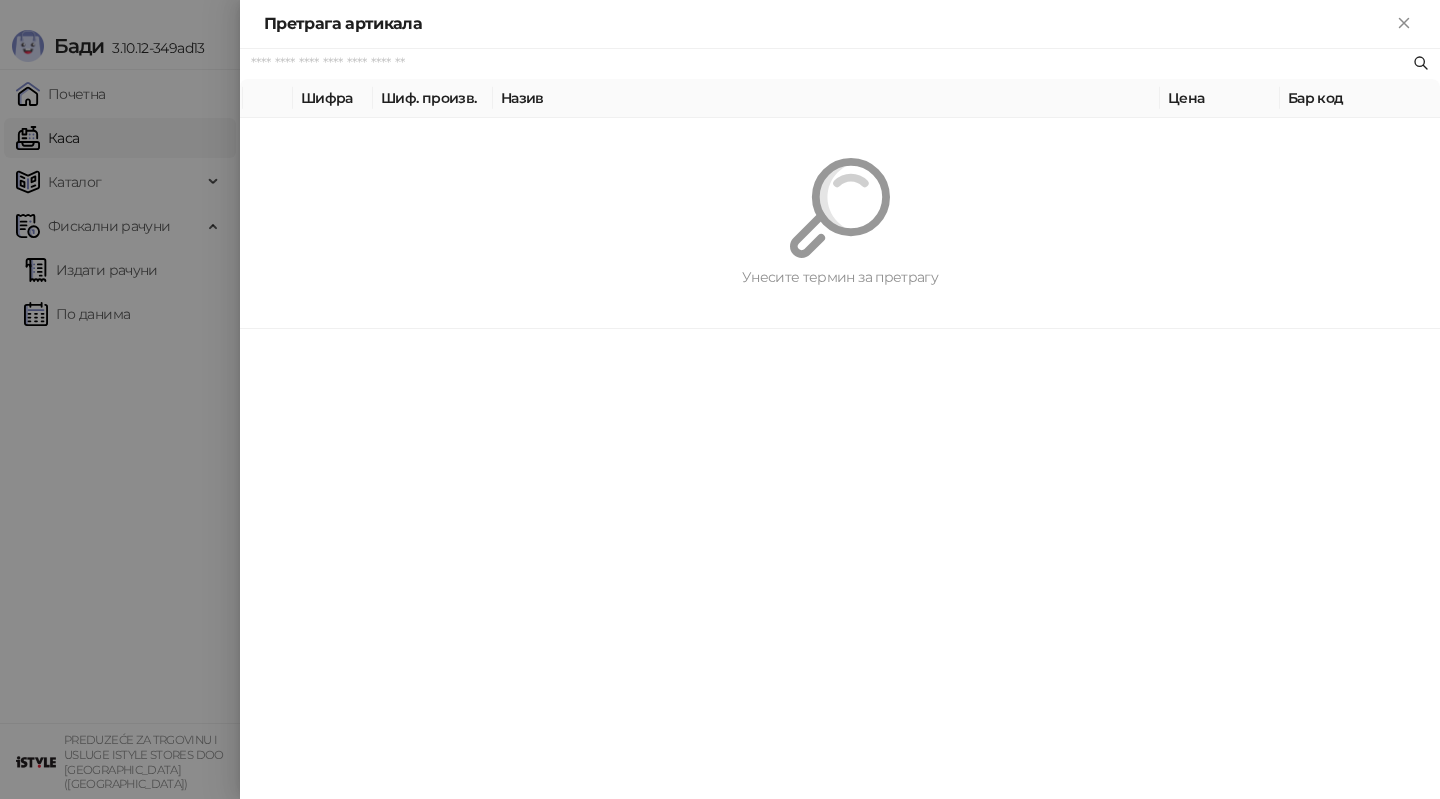 paste on "**********" 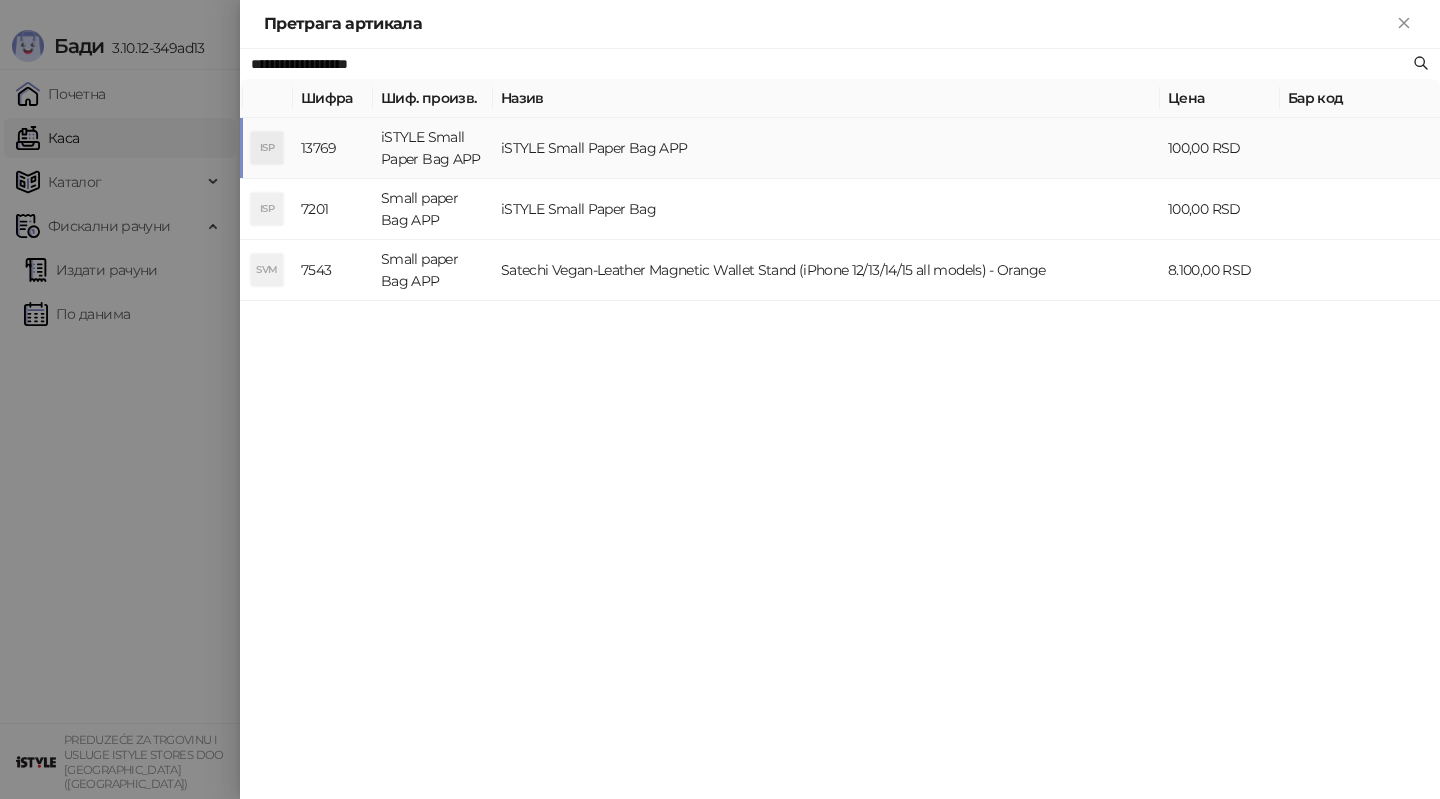 click on "iSTYLE Small Paper Bag APP" at bounding box center (433, 148) 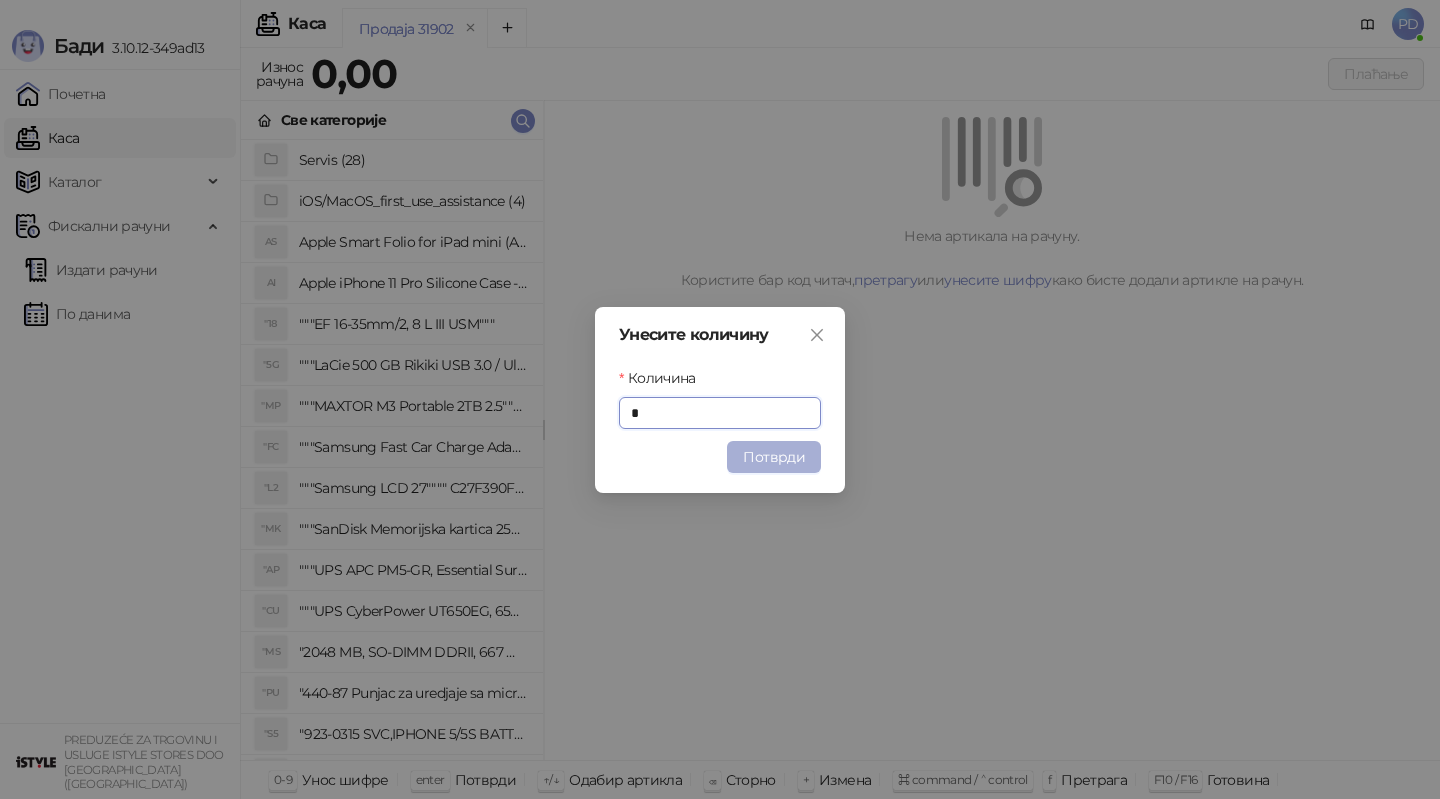 click on "Потврди" at bounding box center (774, 457) 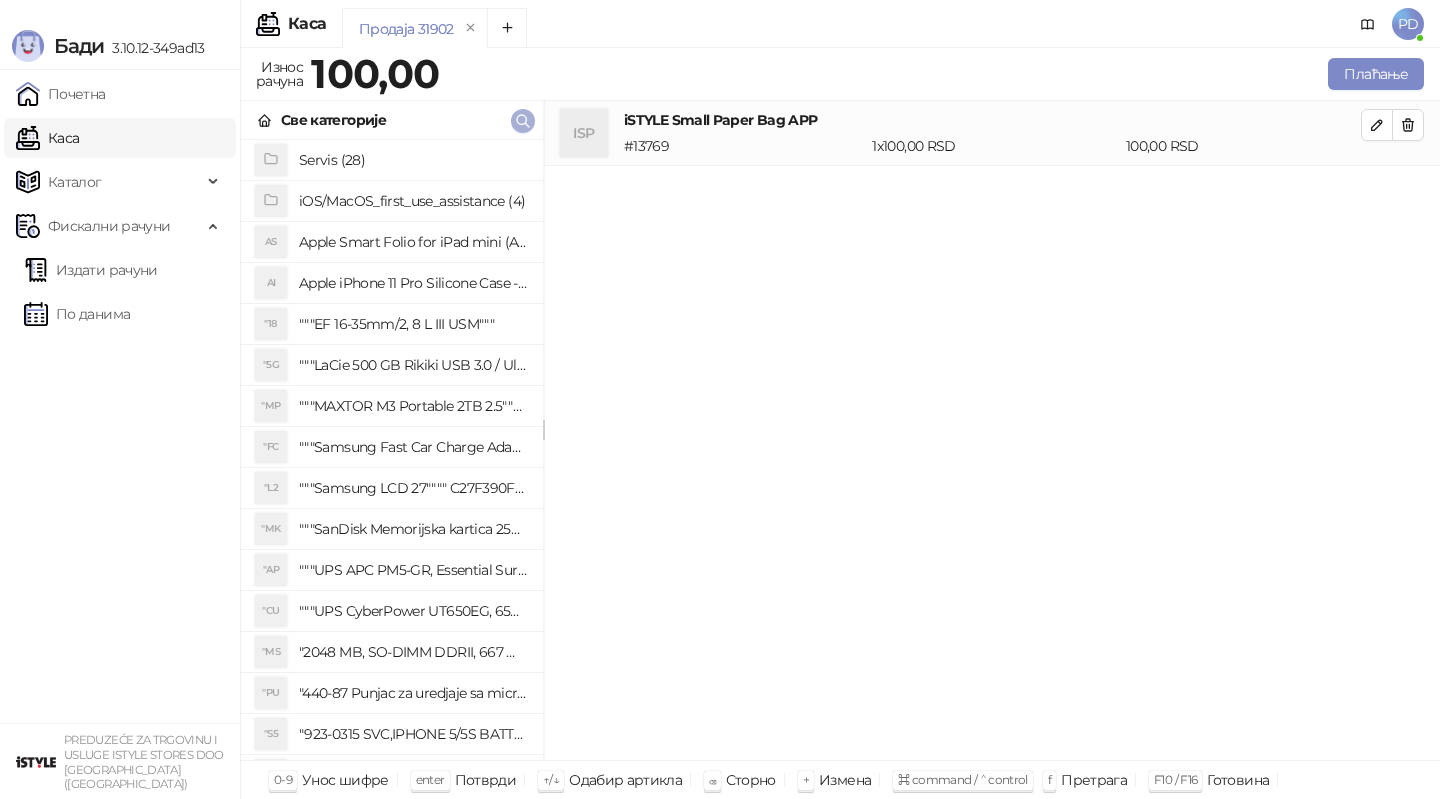 click at bounding box center [523, 121] 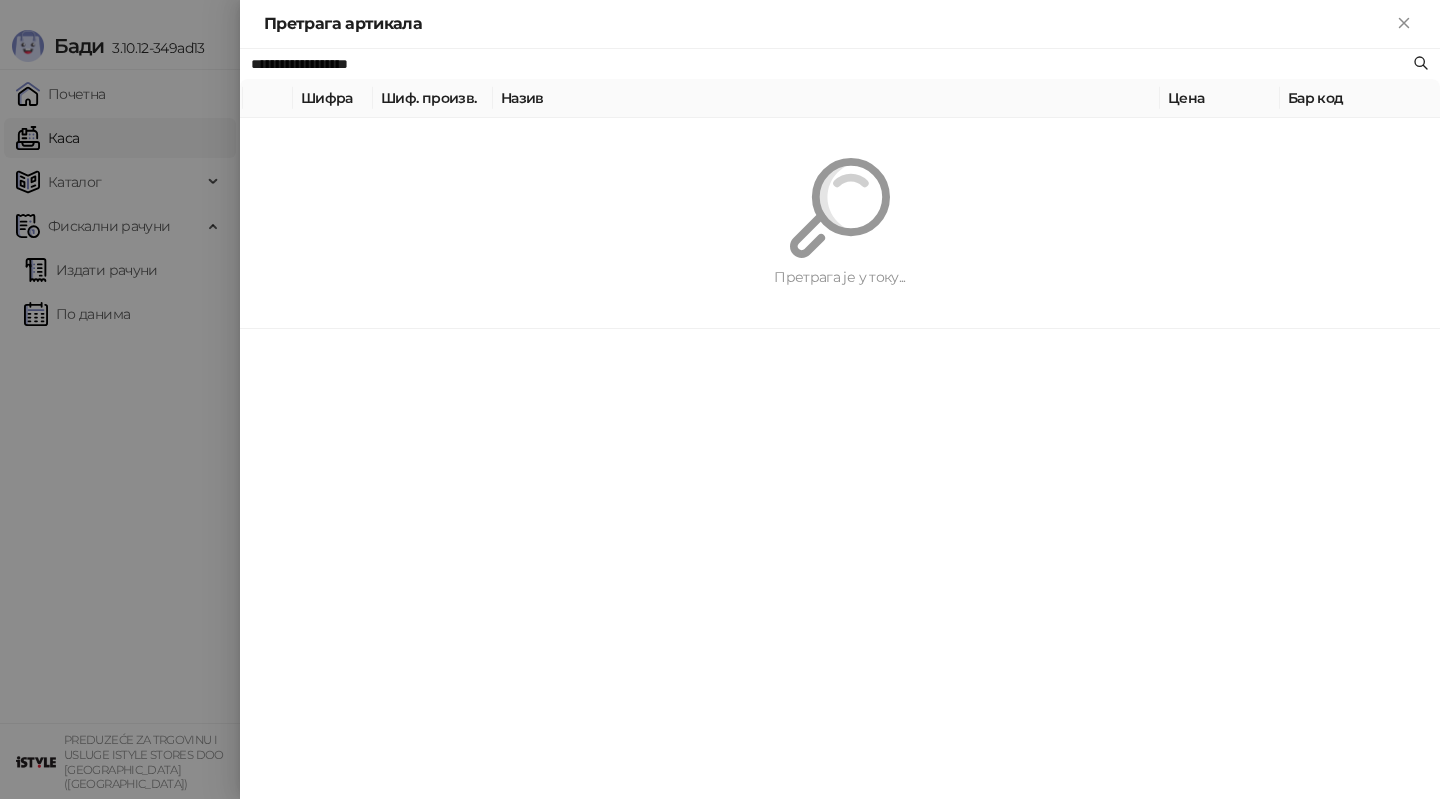 paste 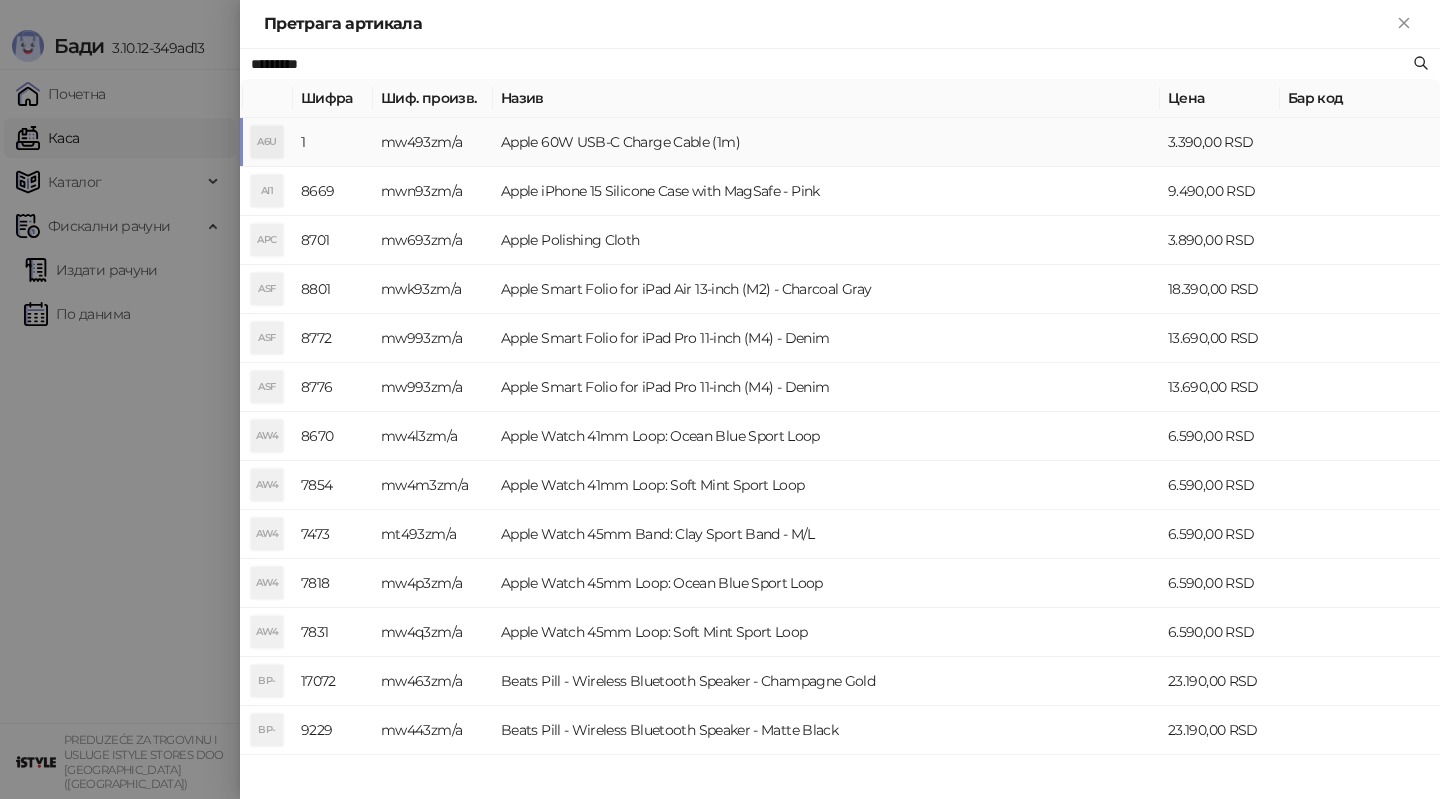 click on "mw493zm/a" at bounding box center (433, 142) 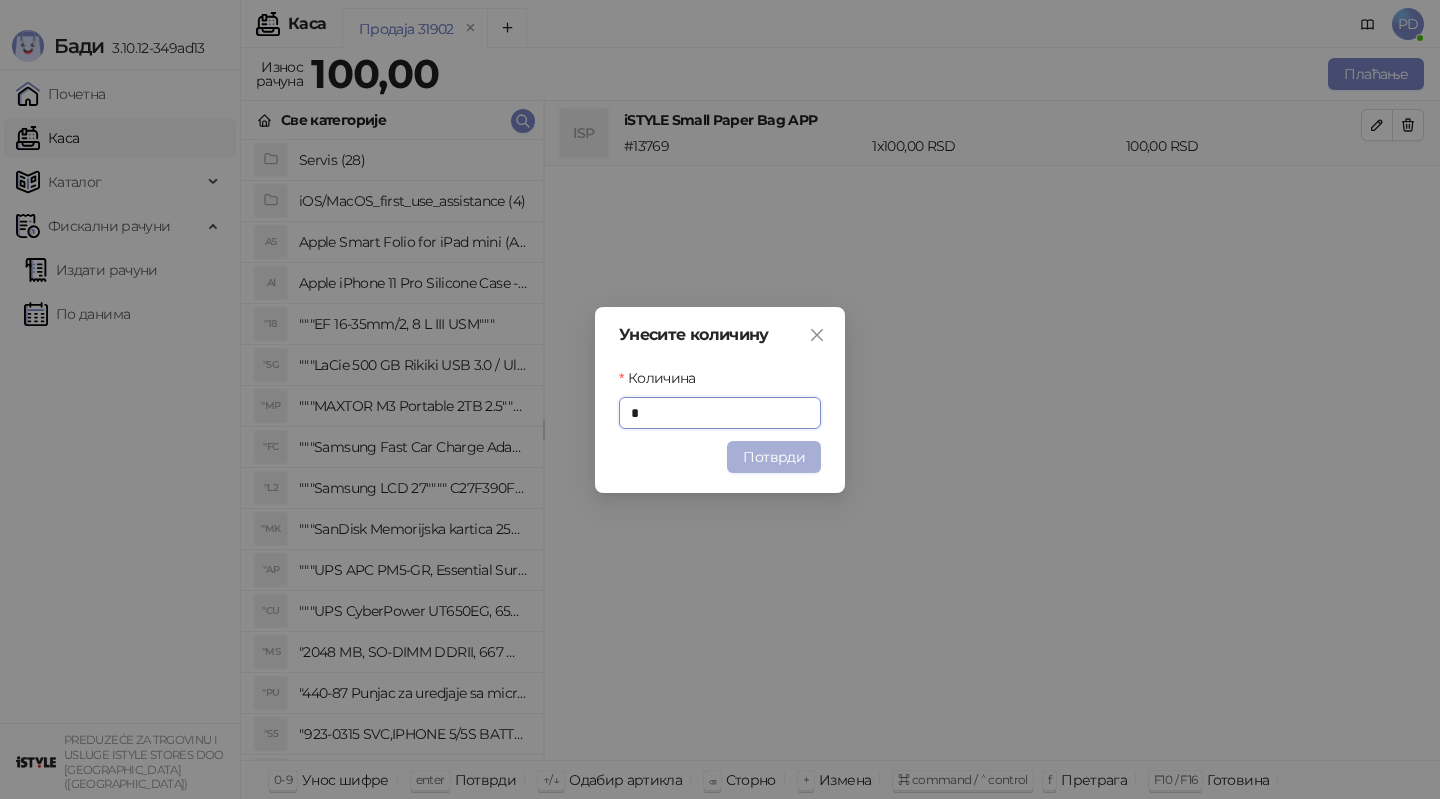 click on "Потврди" at bounding box center (774, 457) 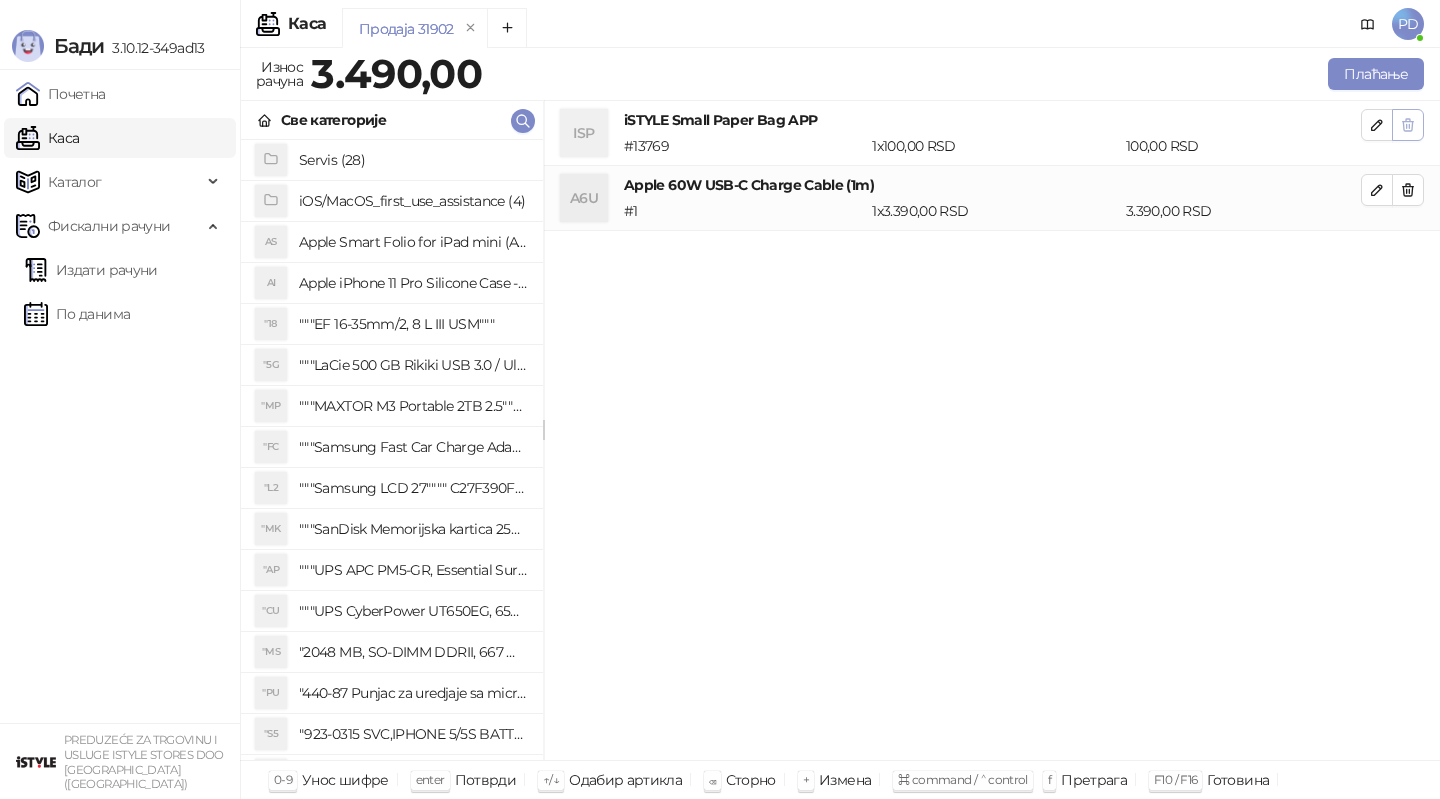 click 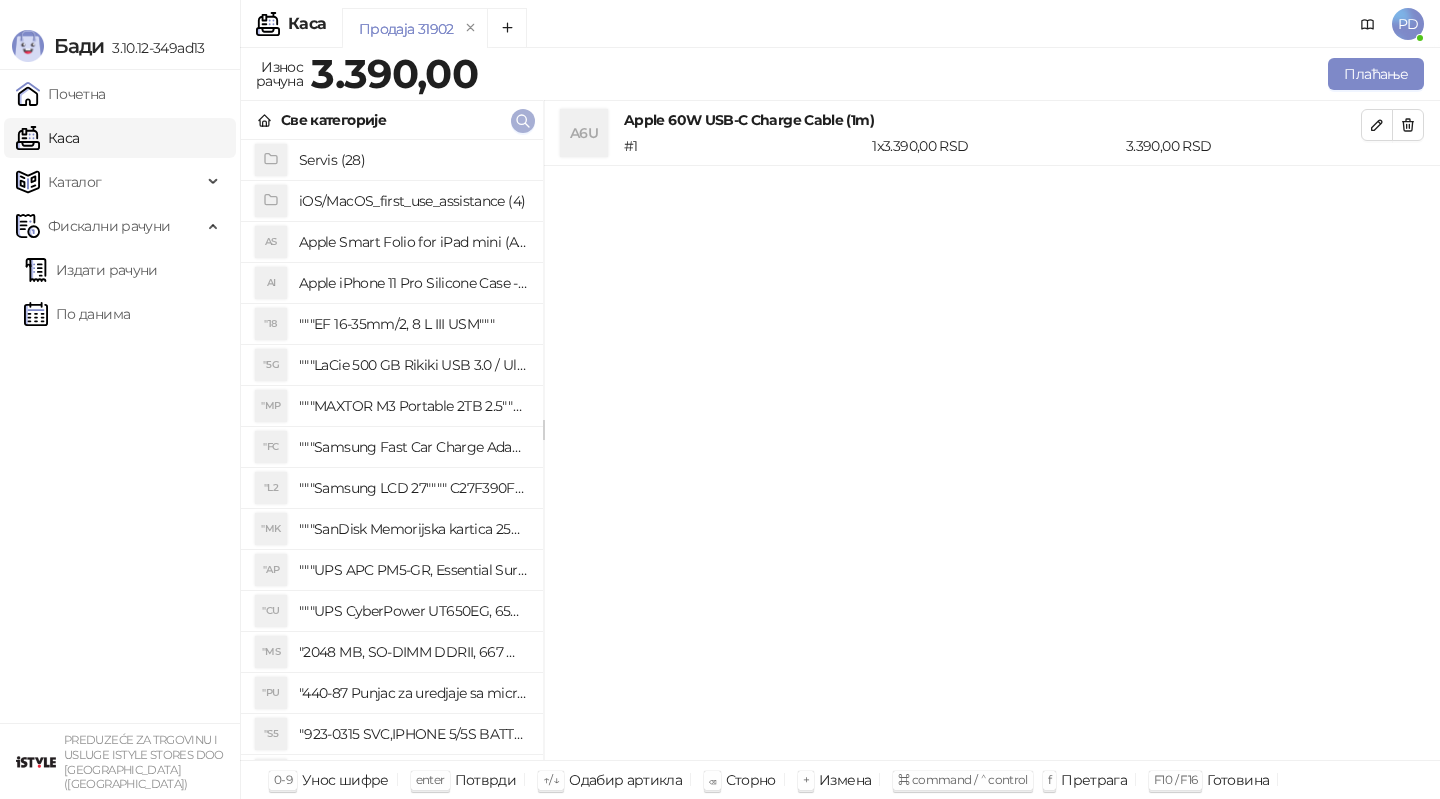 click 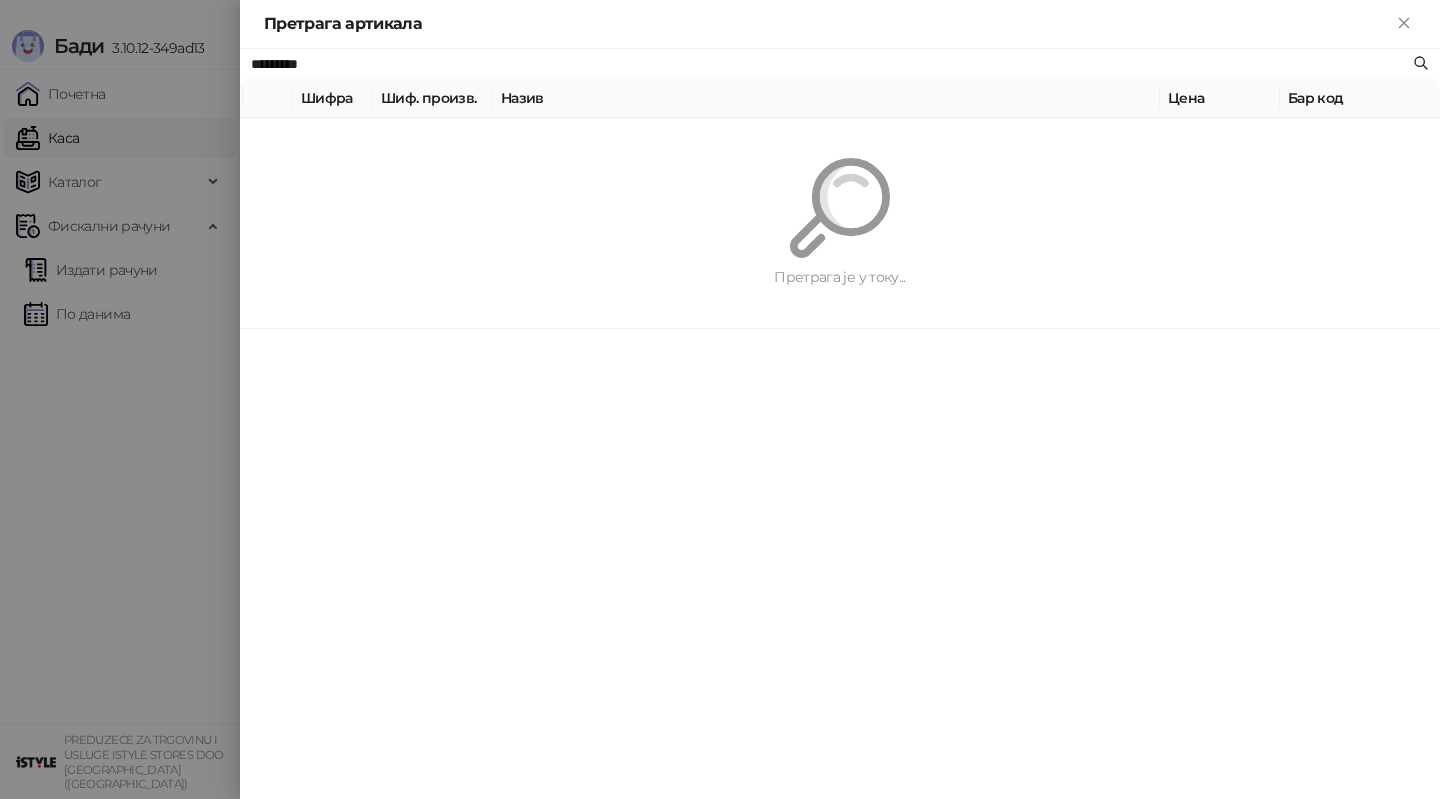 paste 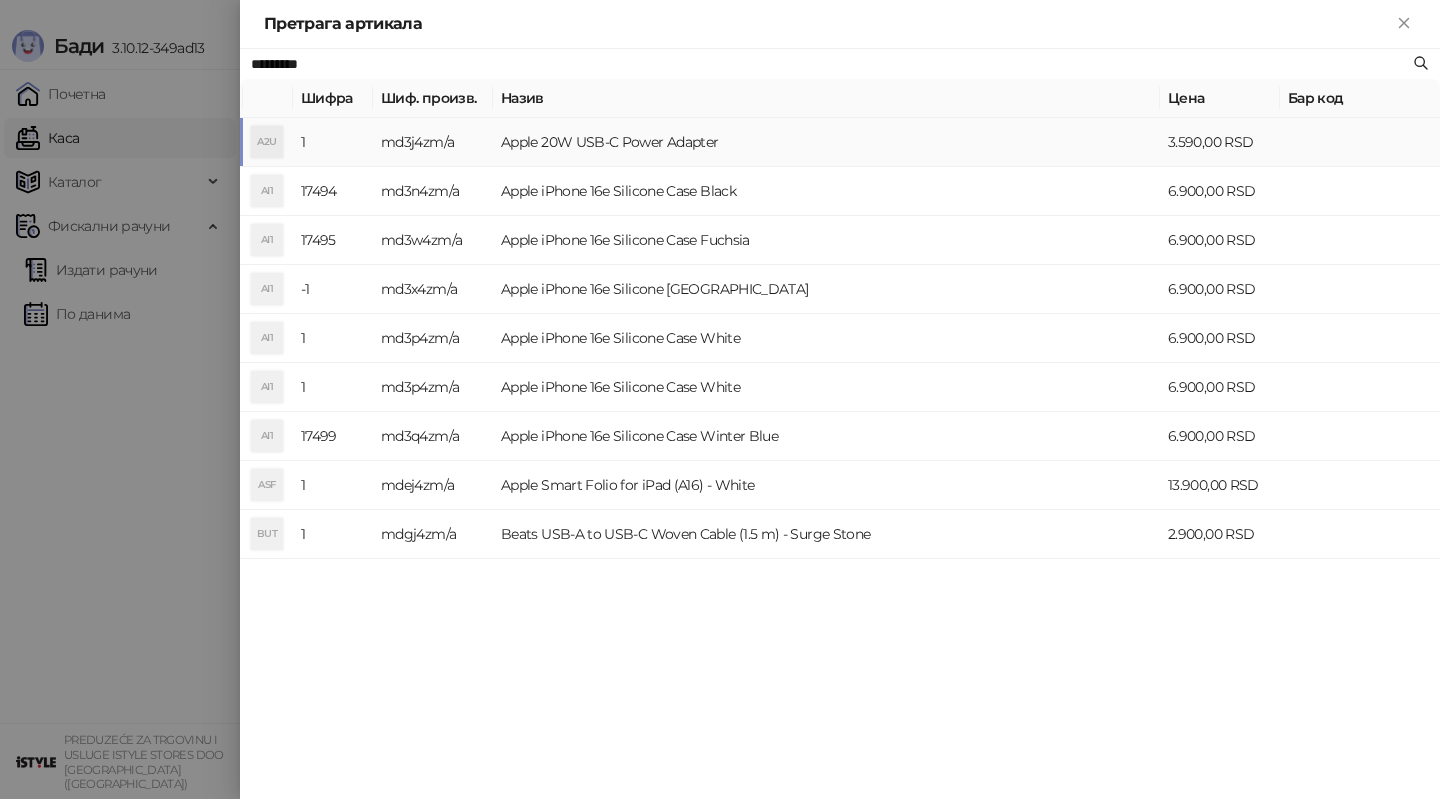 click on "md3j4zm/a" at bounding box center (433, 142) 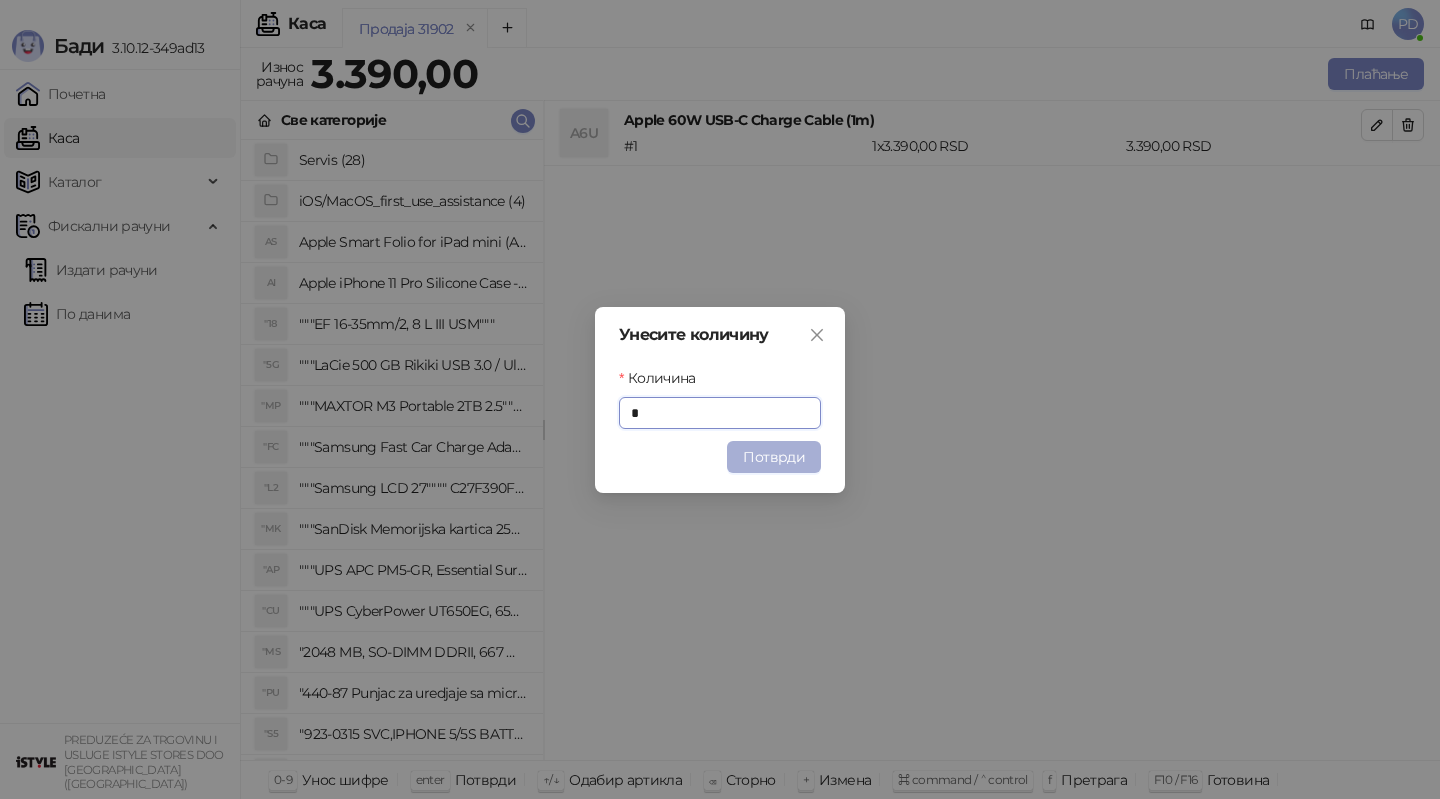 click on "Потврди" at bounding box center [774, 457] 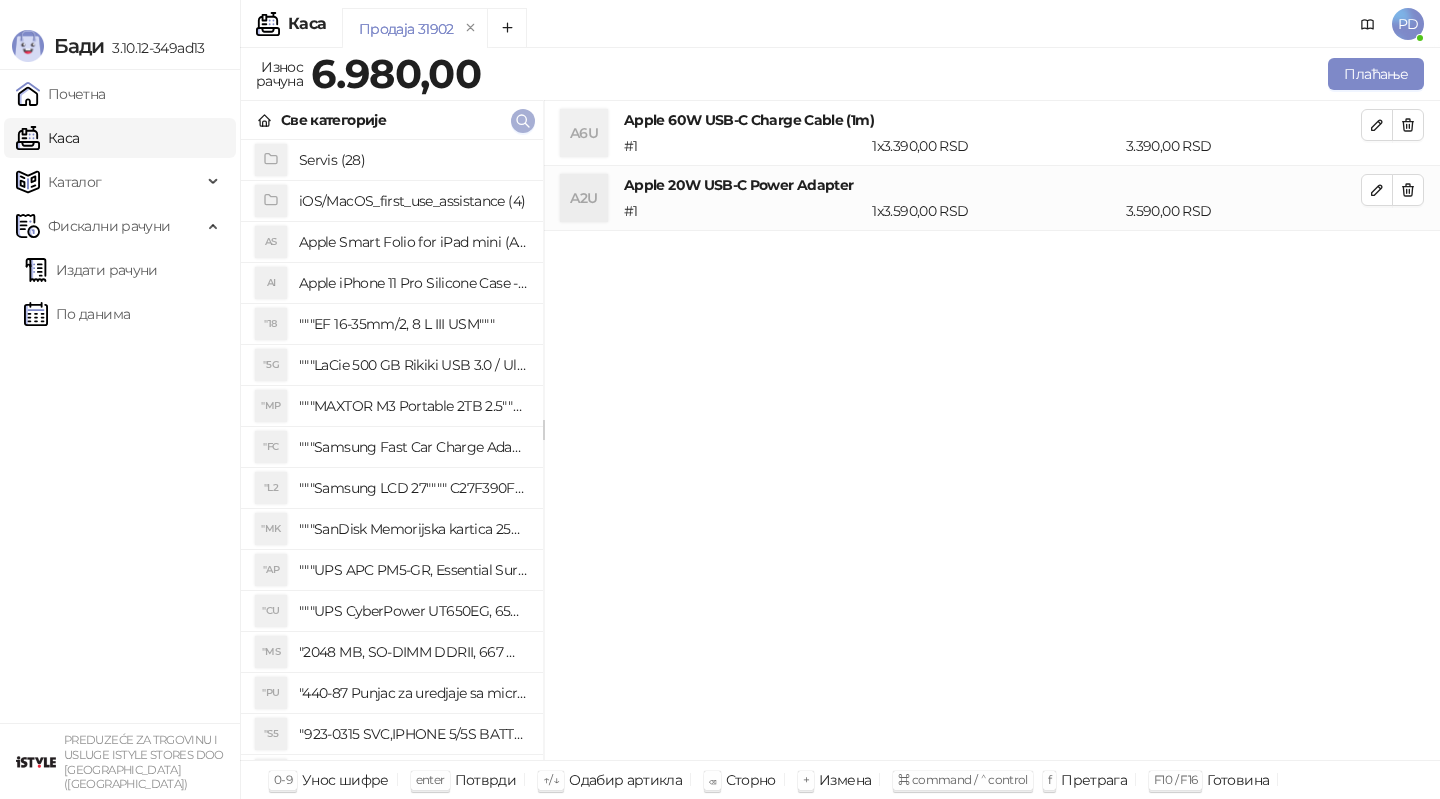click 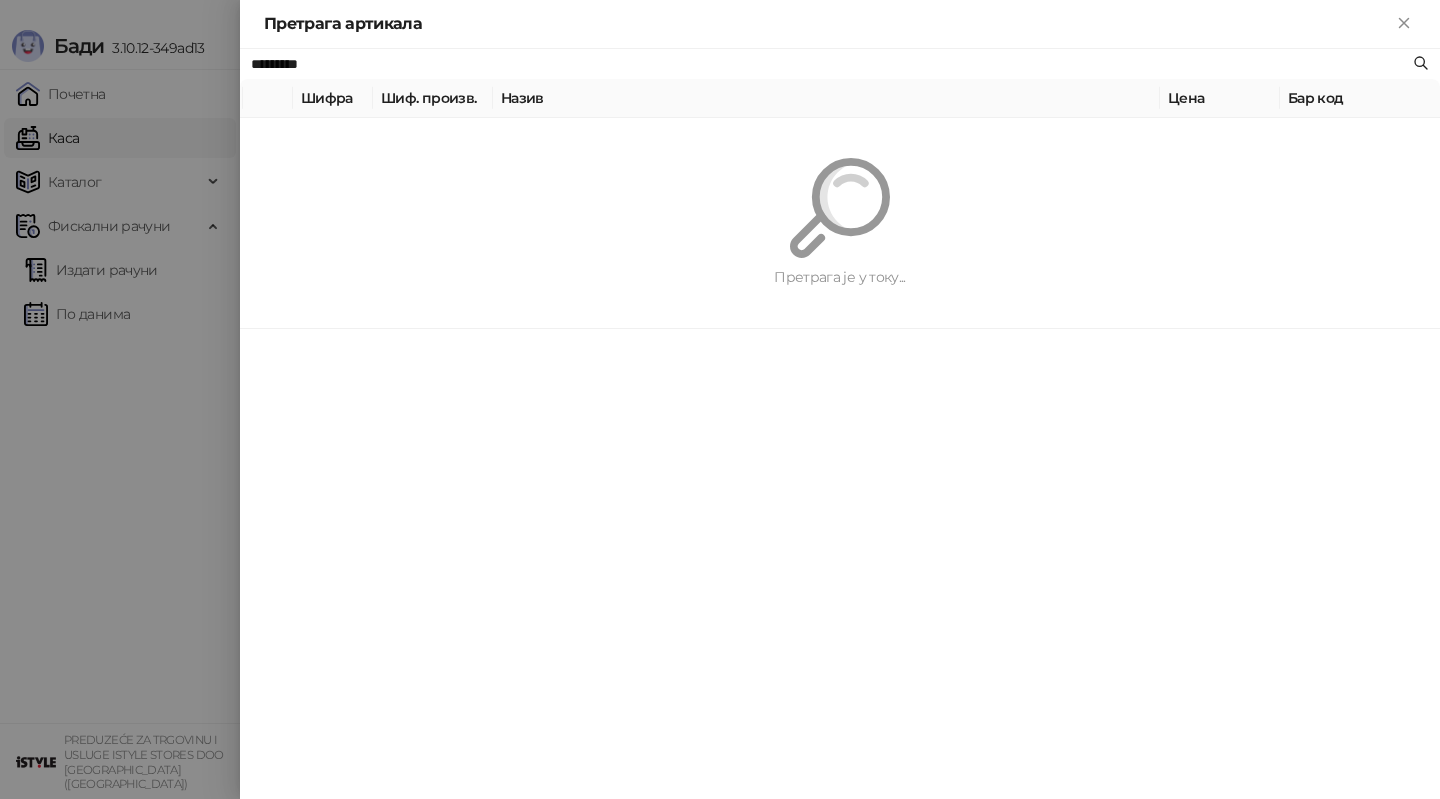 paste on "**********" 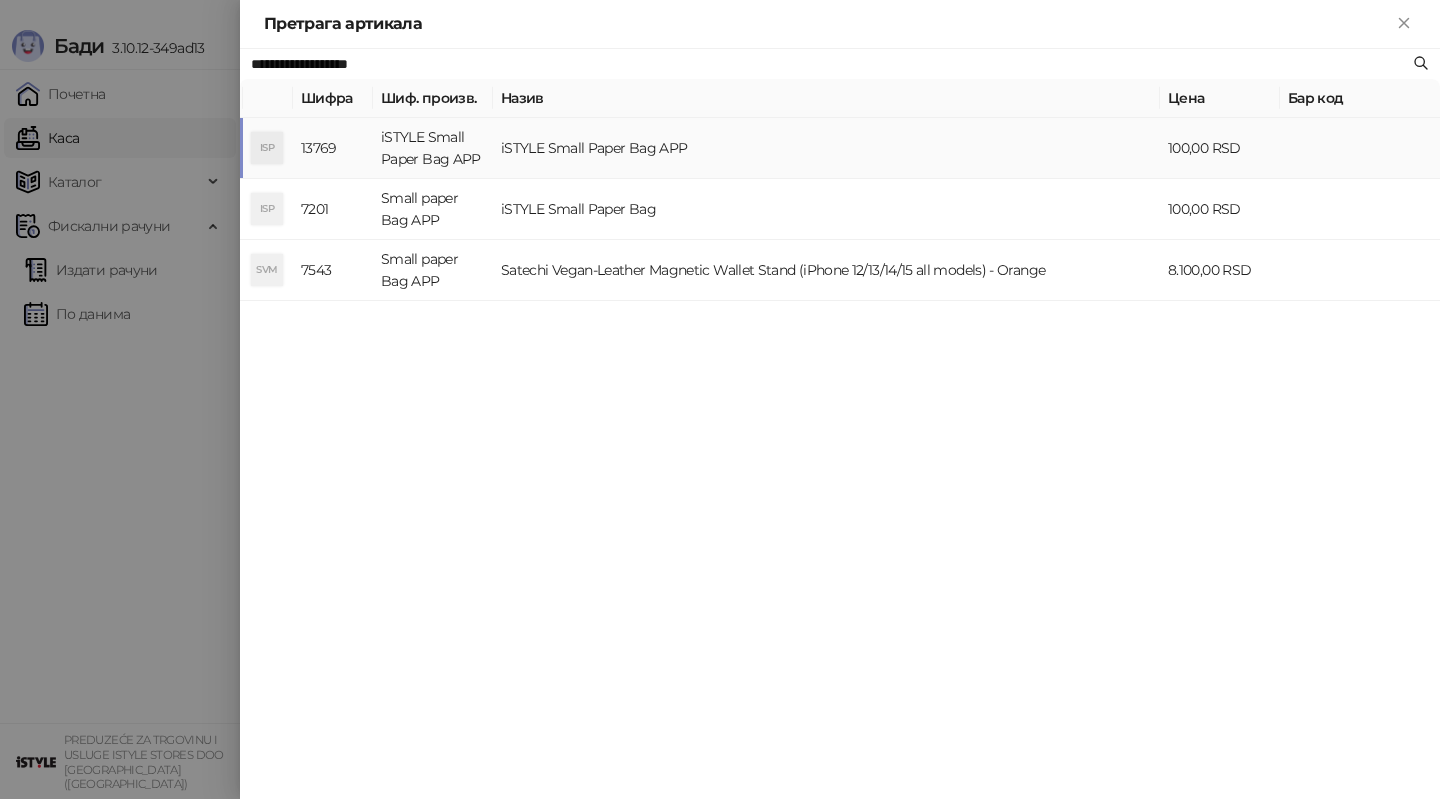 type on "**********" 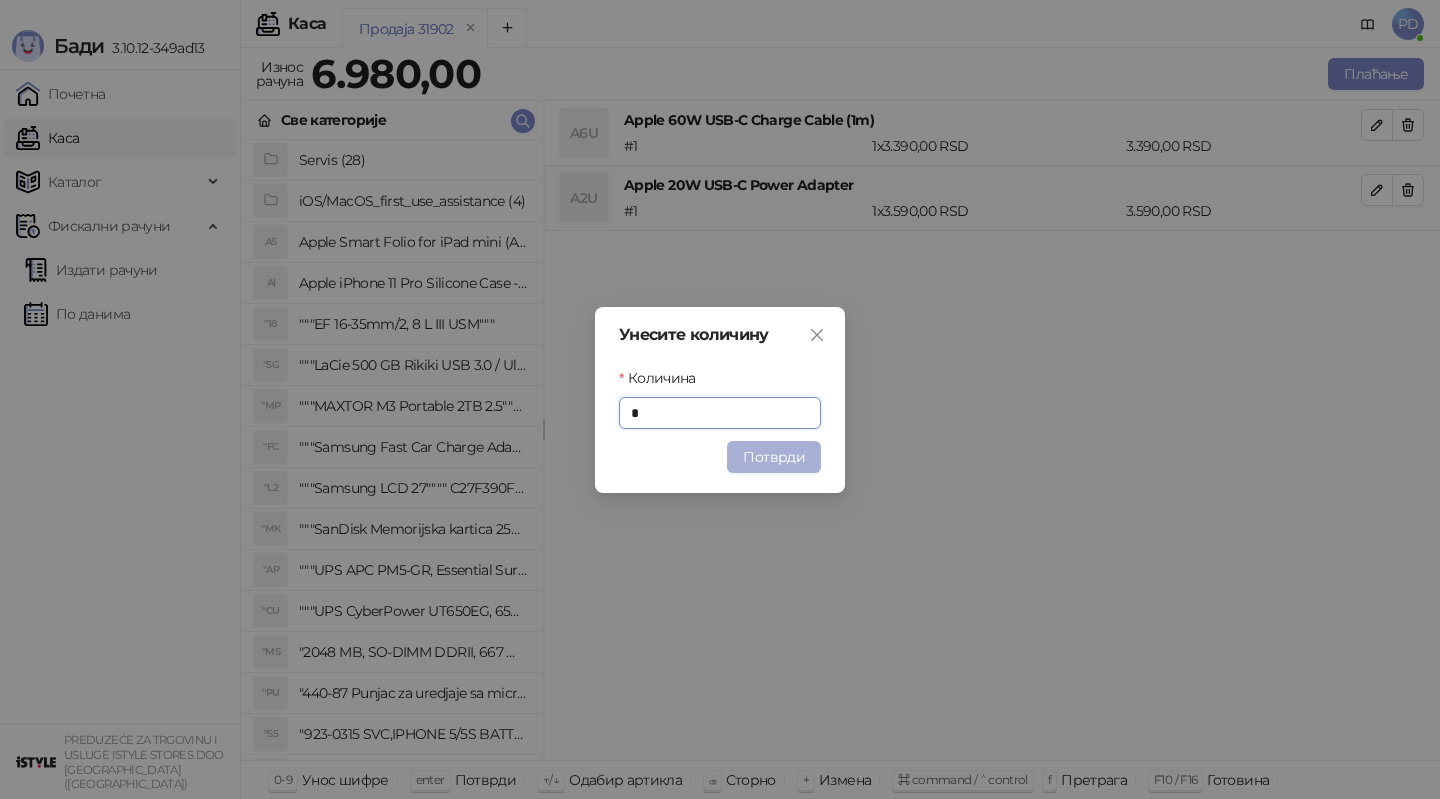 click on "Потврди" at bounding box center [774, 457] 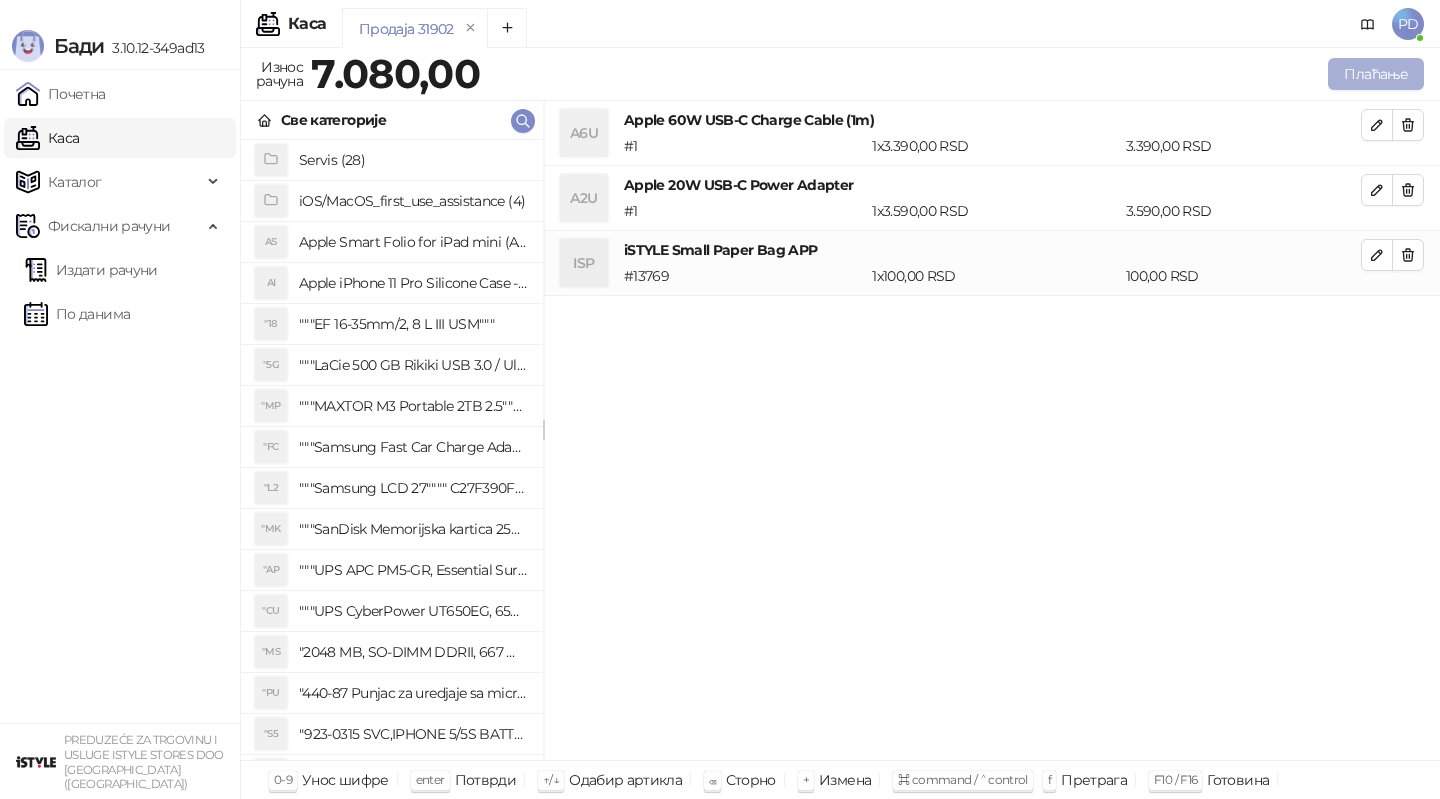 click on "Плаћање" at bounding box center [1376, 74] 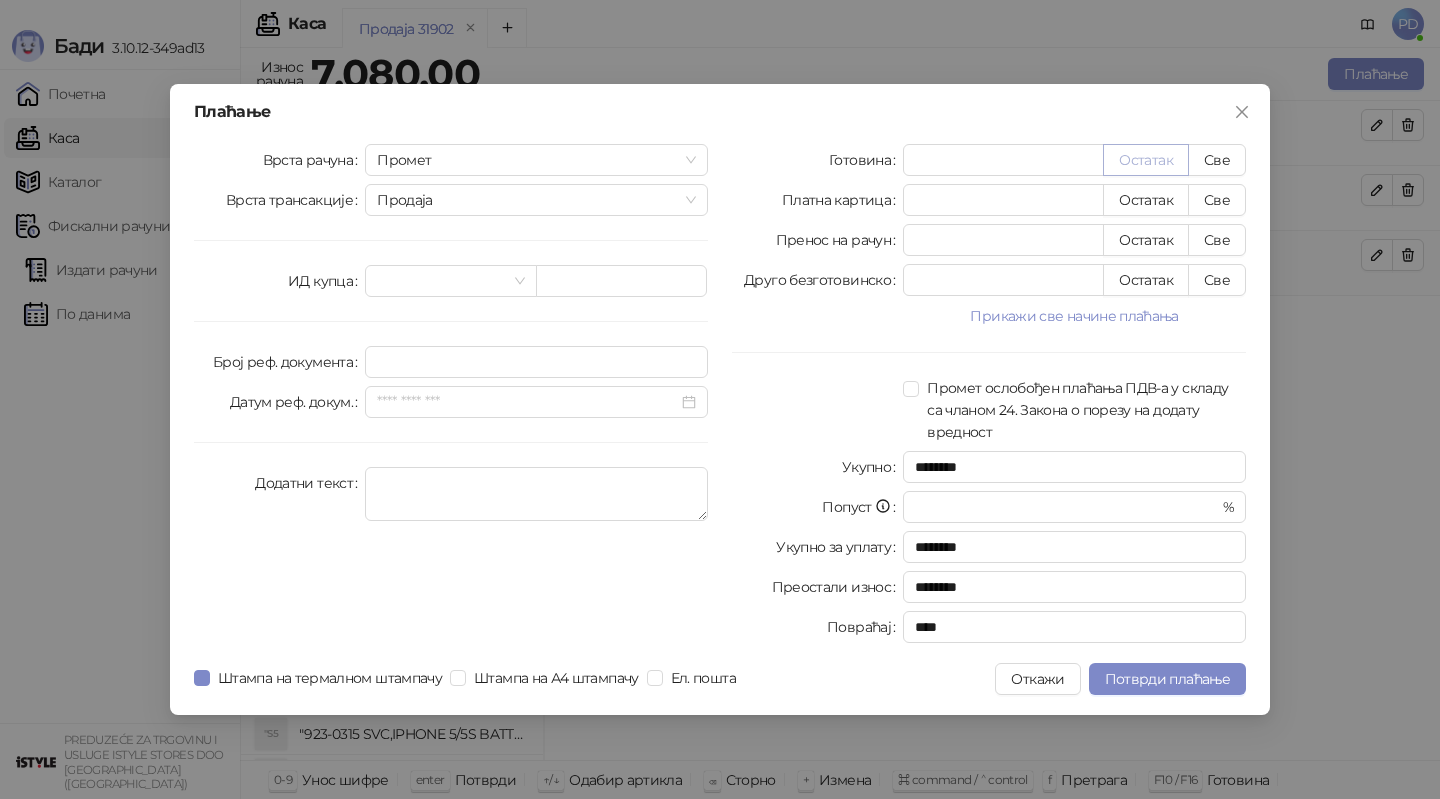 click on "Остатак" at bounding box center [1146, 160] 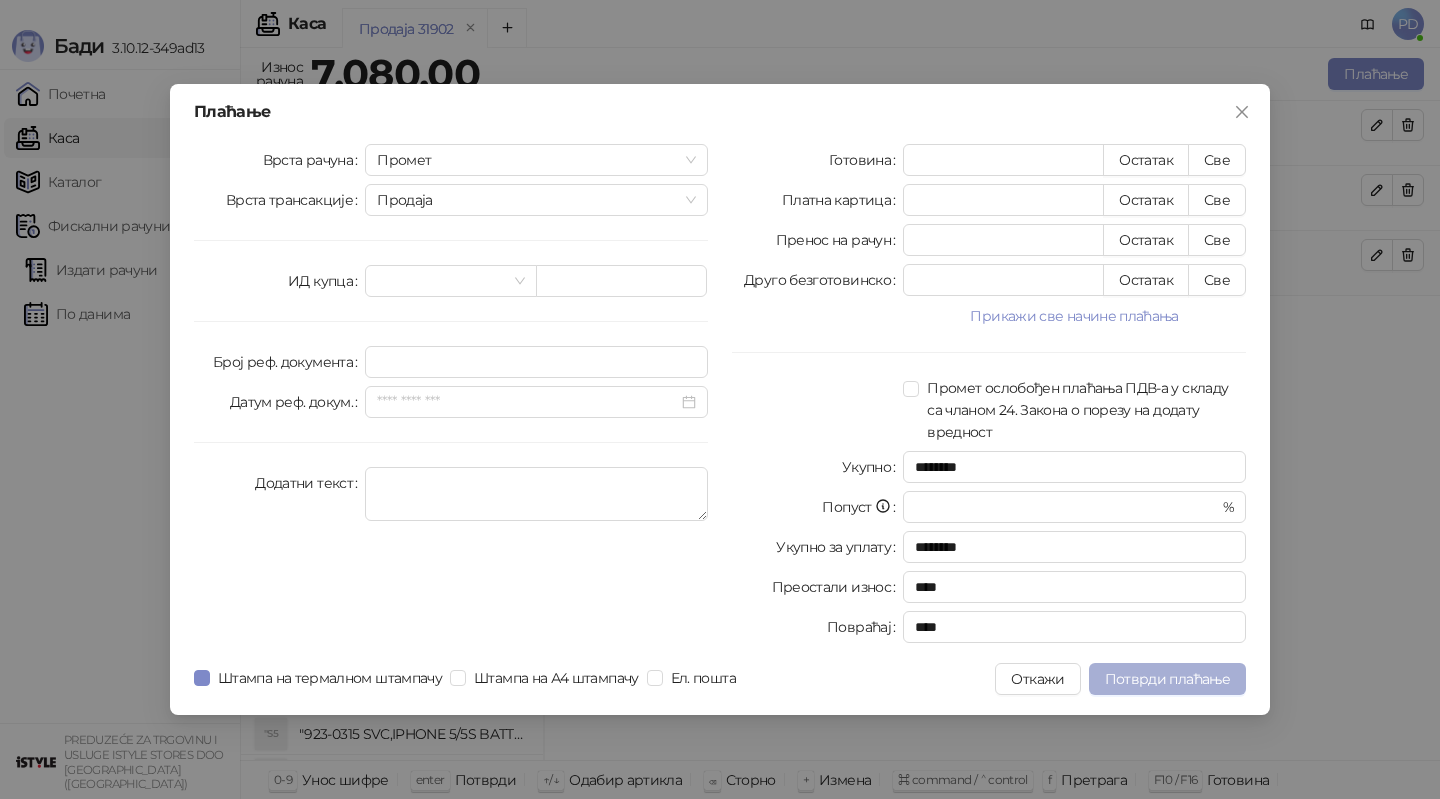click on "Потврди плаћање" at bounding box center (1167, 679) 